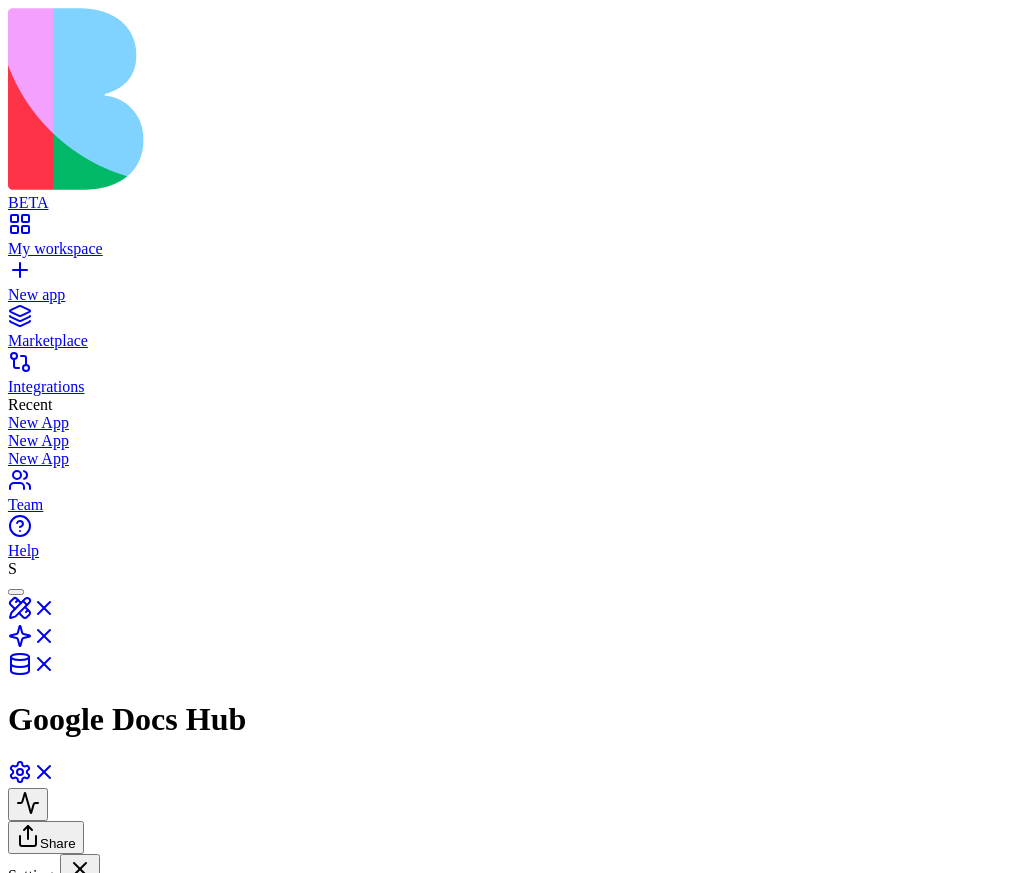 scroll, scrollTop: 0, scrollLeft: 0, axis: both 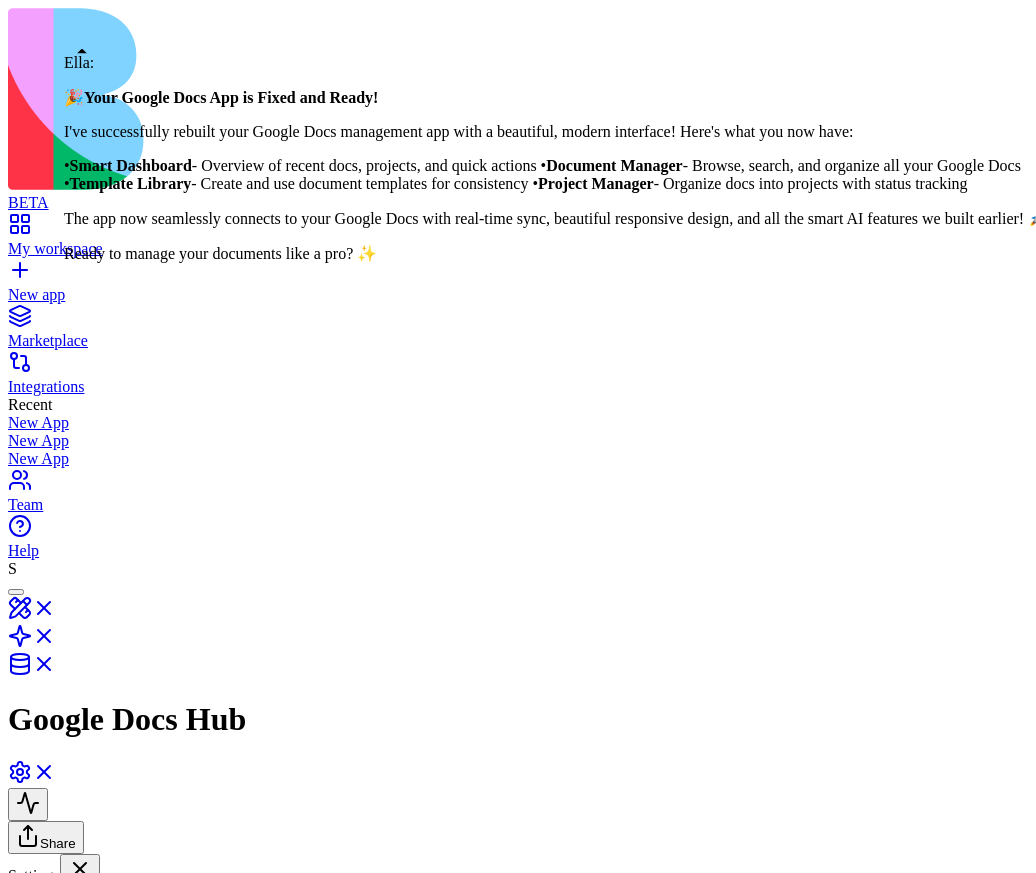 click at bounding box center [16, 592] 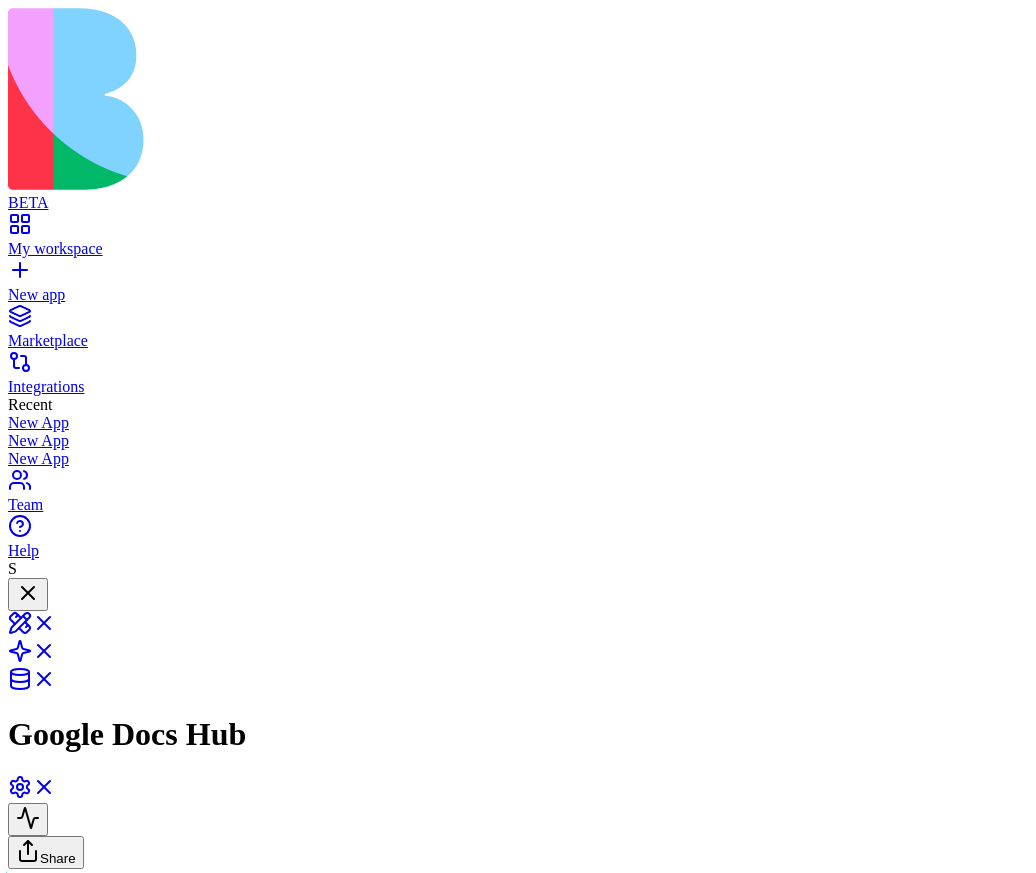 scroll, scrollTop: 3158, scrollLeft: 0, axis: vertical 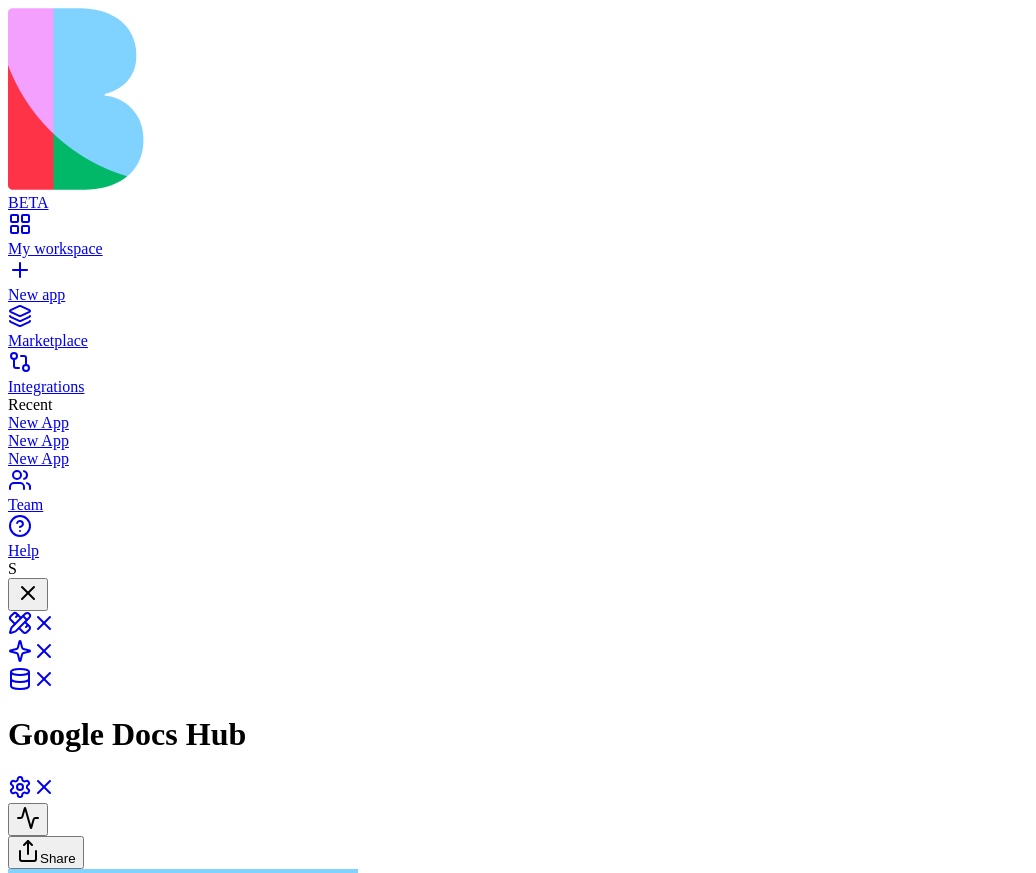 click at bounding box center (183, 12008) 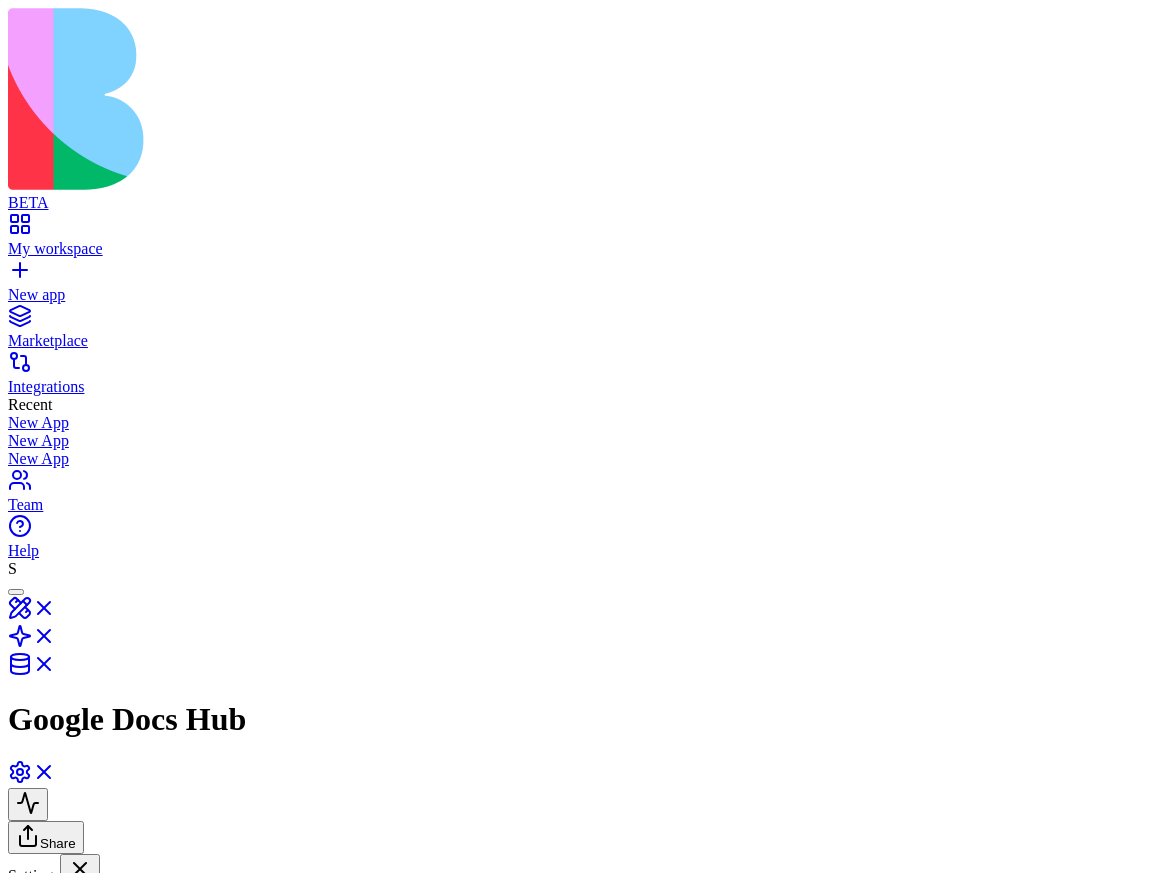 scroll, scrollTop: 0, scrollLeft: 0, axis: both 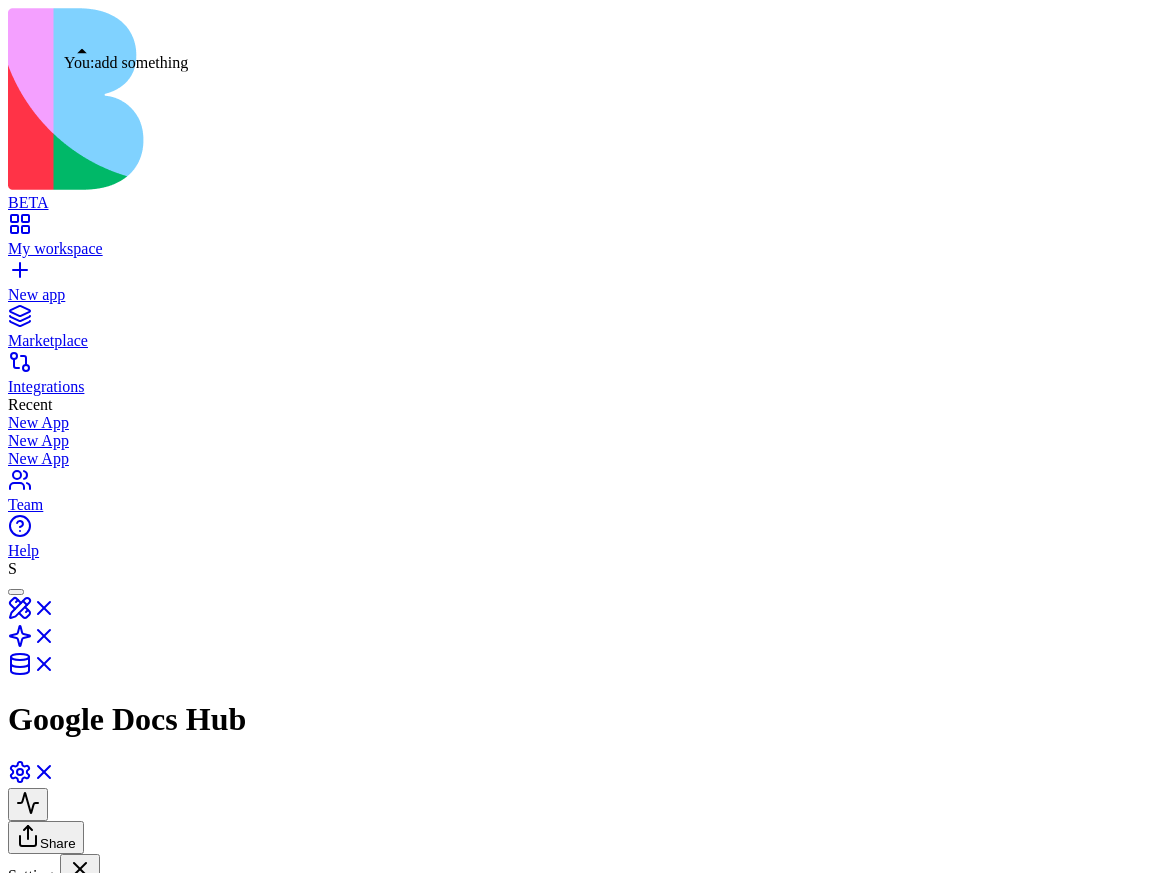 click at bounding box center (16, 592) 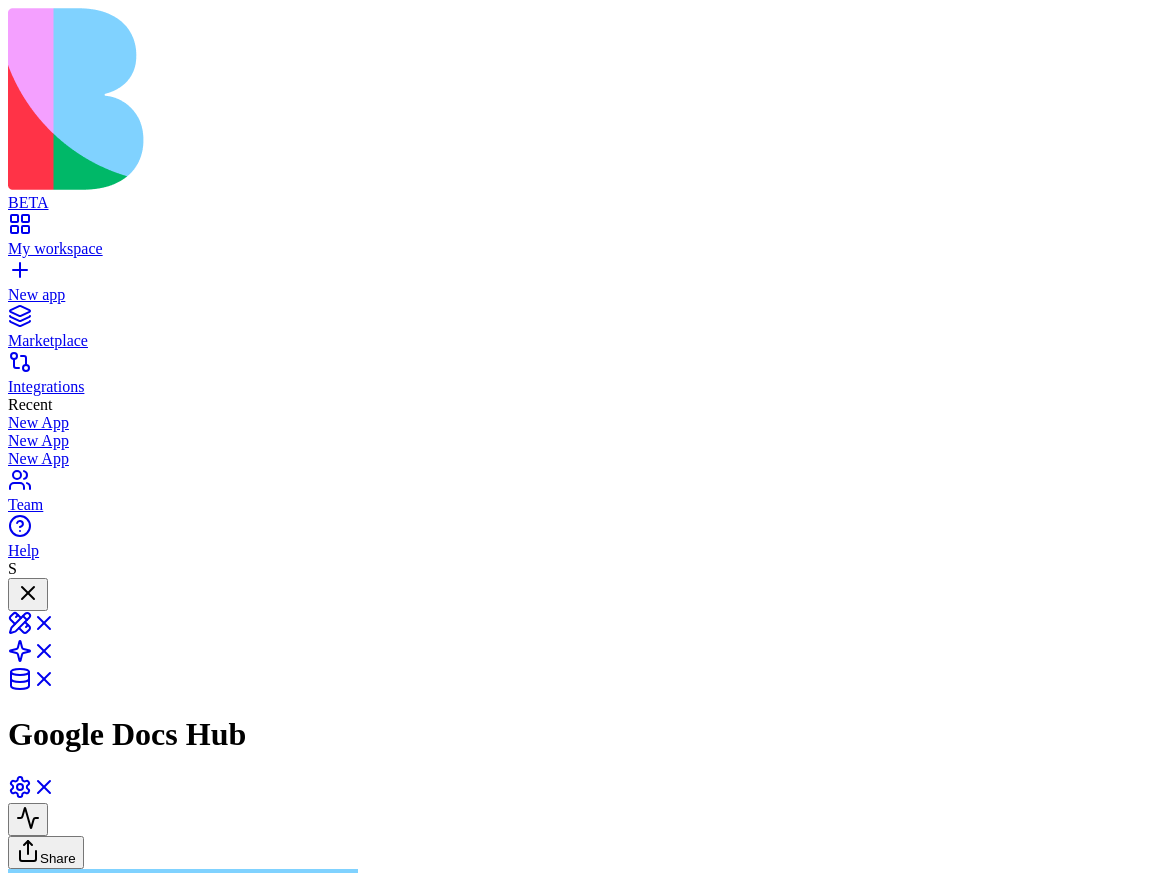 scroll, scrollTop: 3234, scrollLeft: 0, axis: vertical 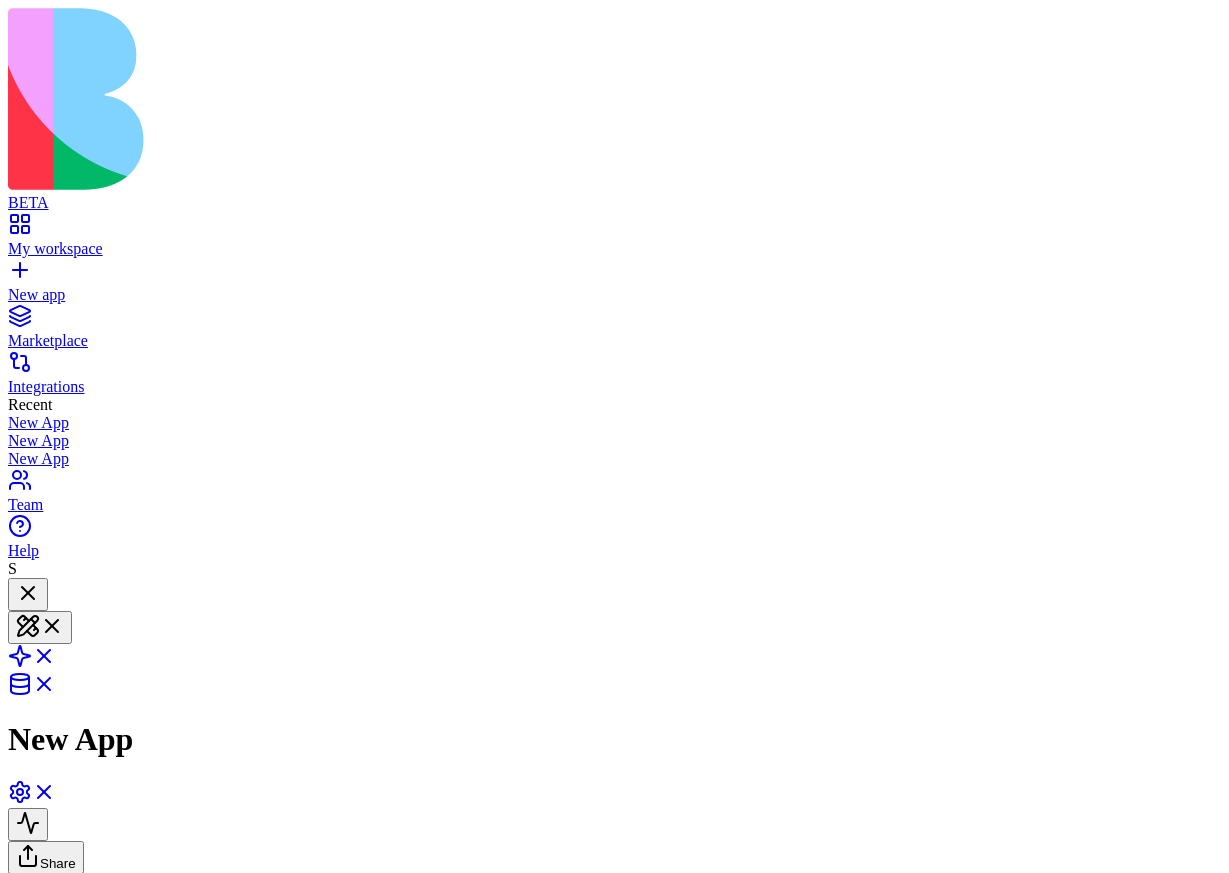 drag, startPoint x: 86, startPoint y: 548, endPoint x: 340, endPoint y: 574, distance: 255.32724 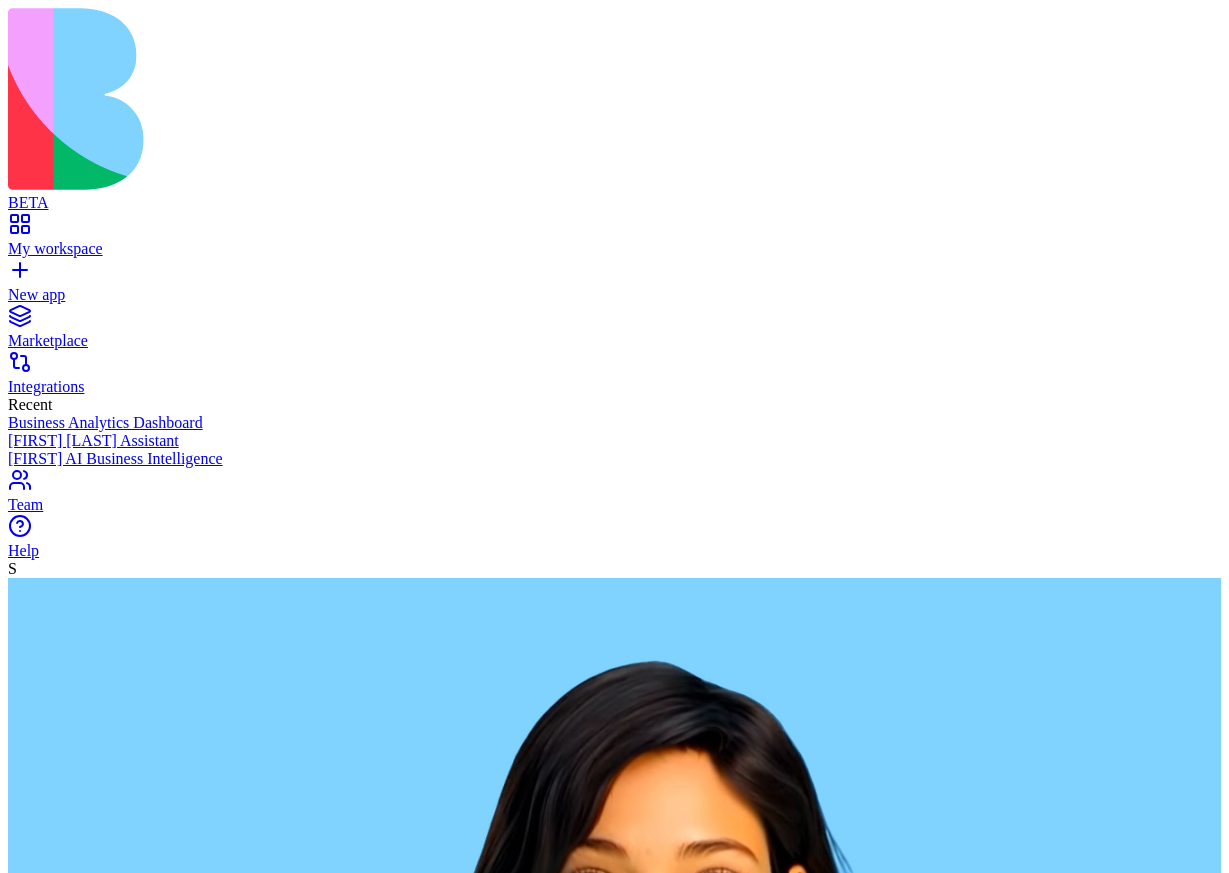 click at bounding box center [85, 2588] 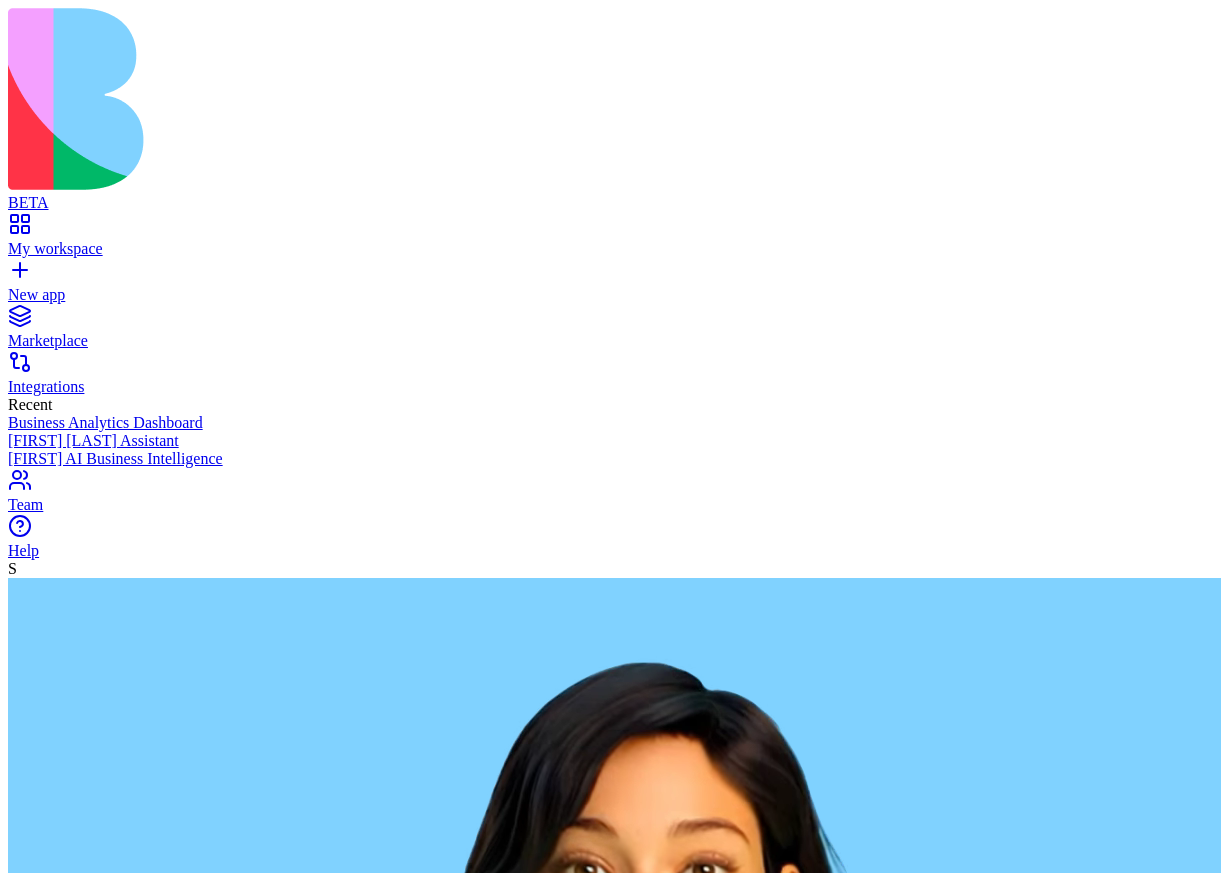 paste on "**********" 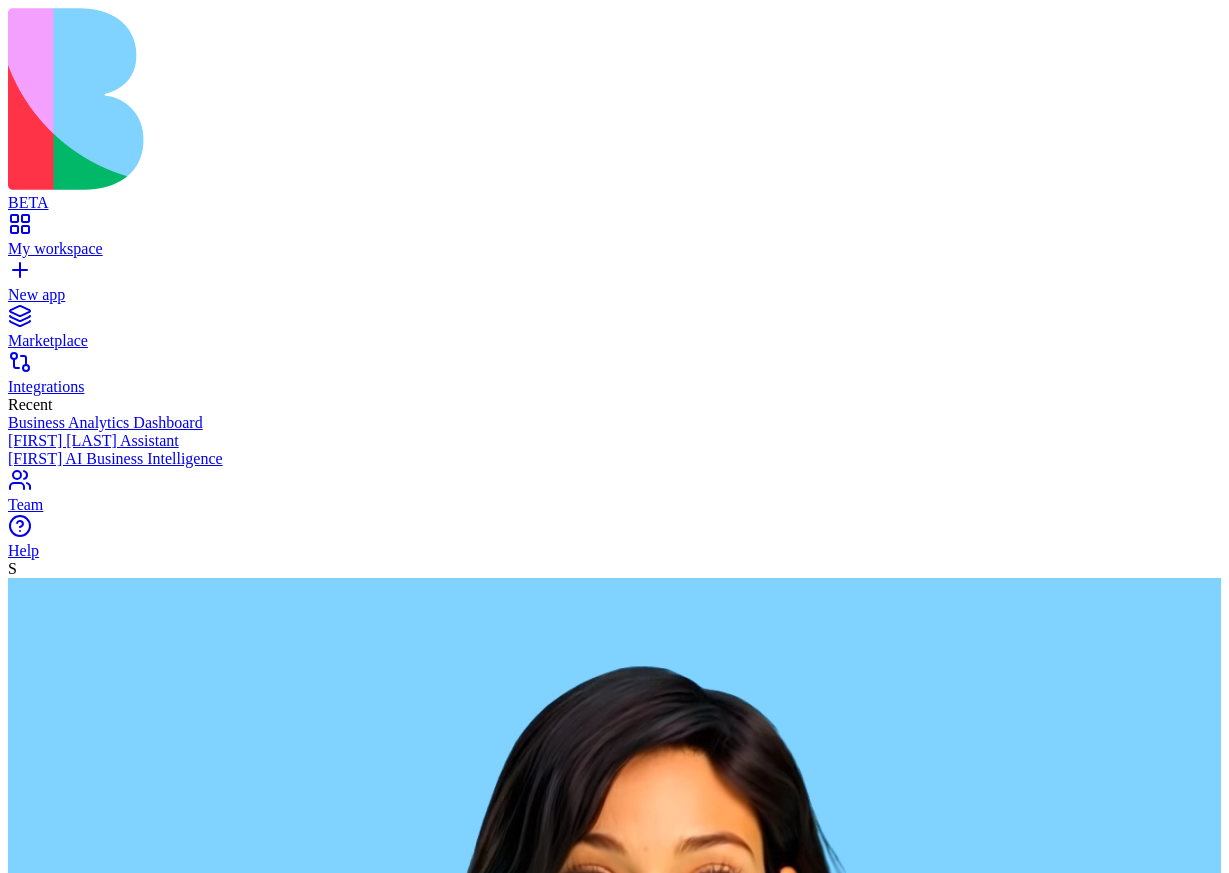 type on "**********" 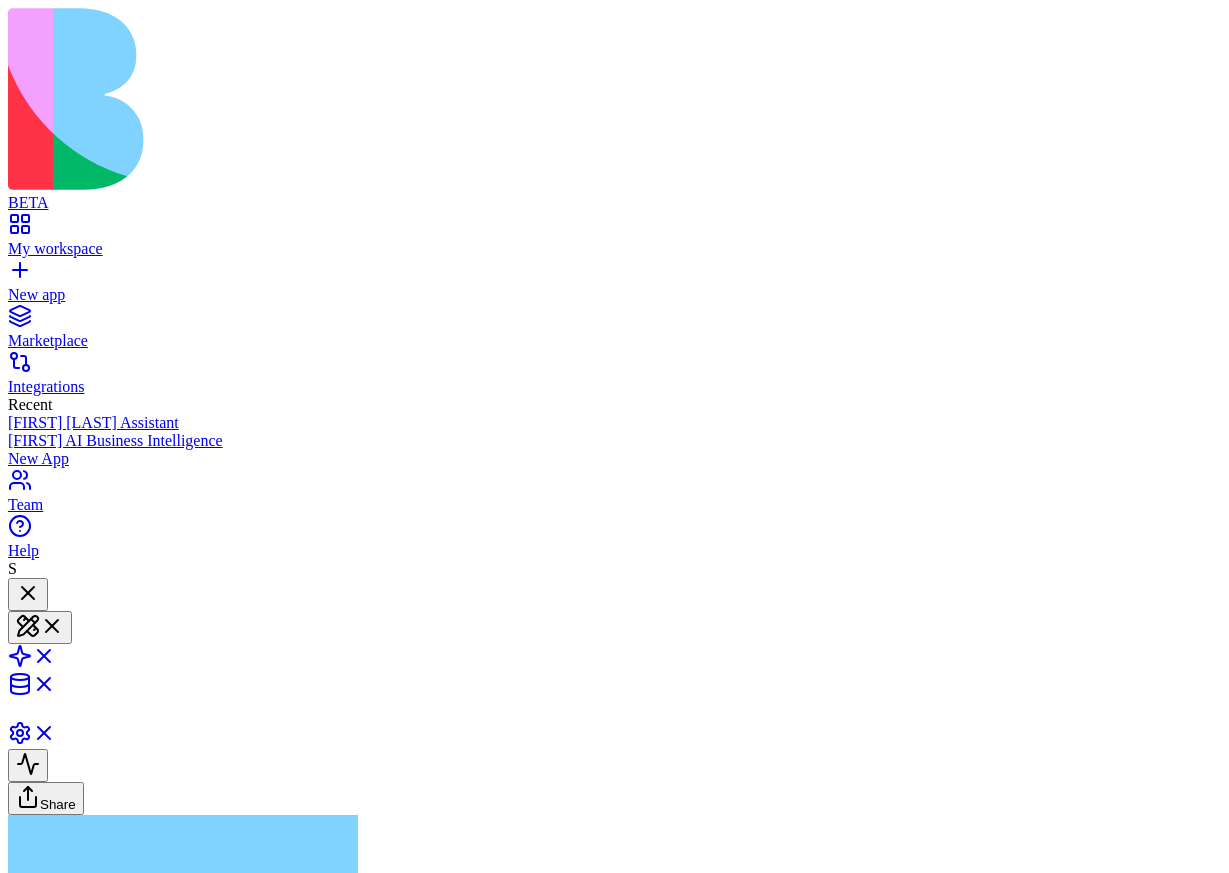 type 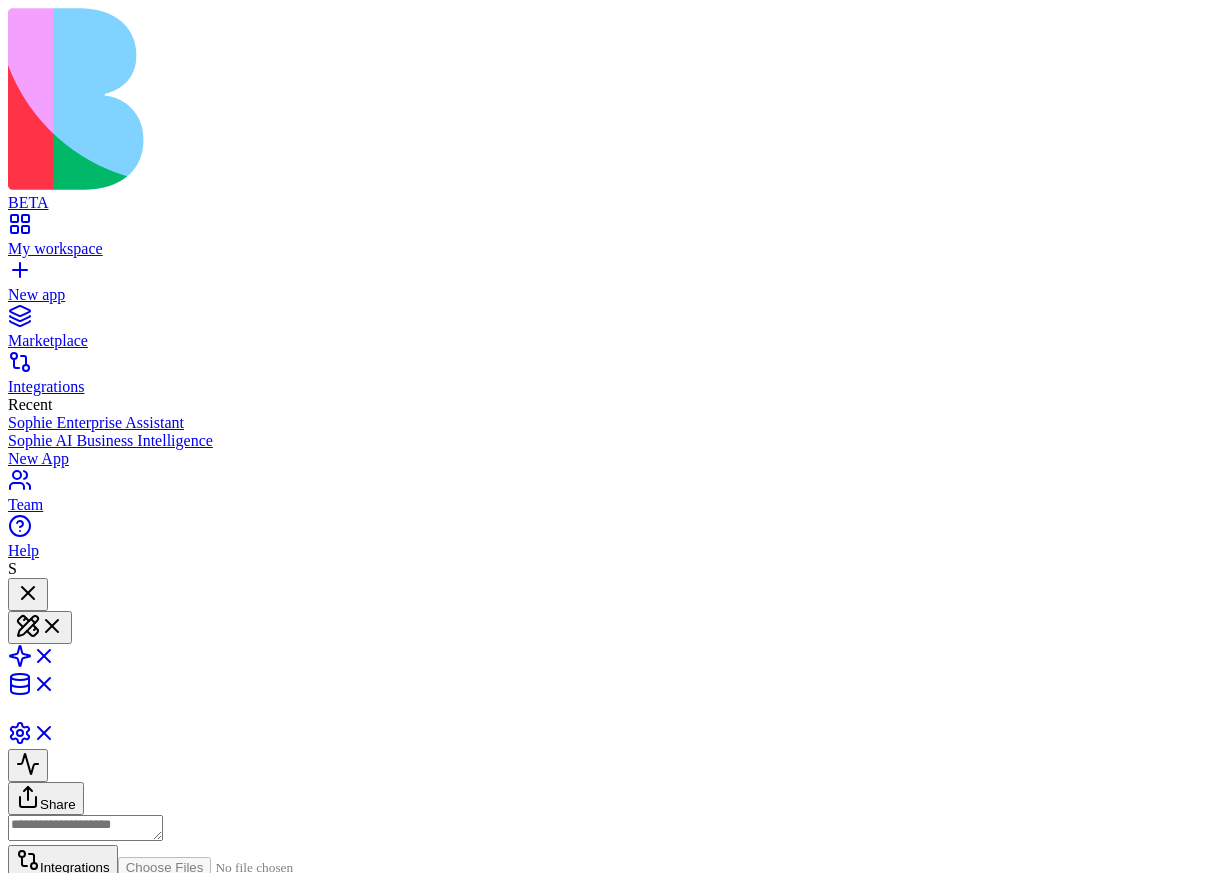 scroll, scrollTop: 0, scrollLeft: 0, axis: both 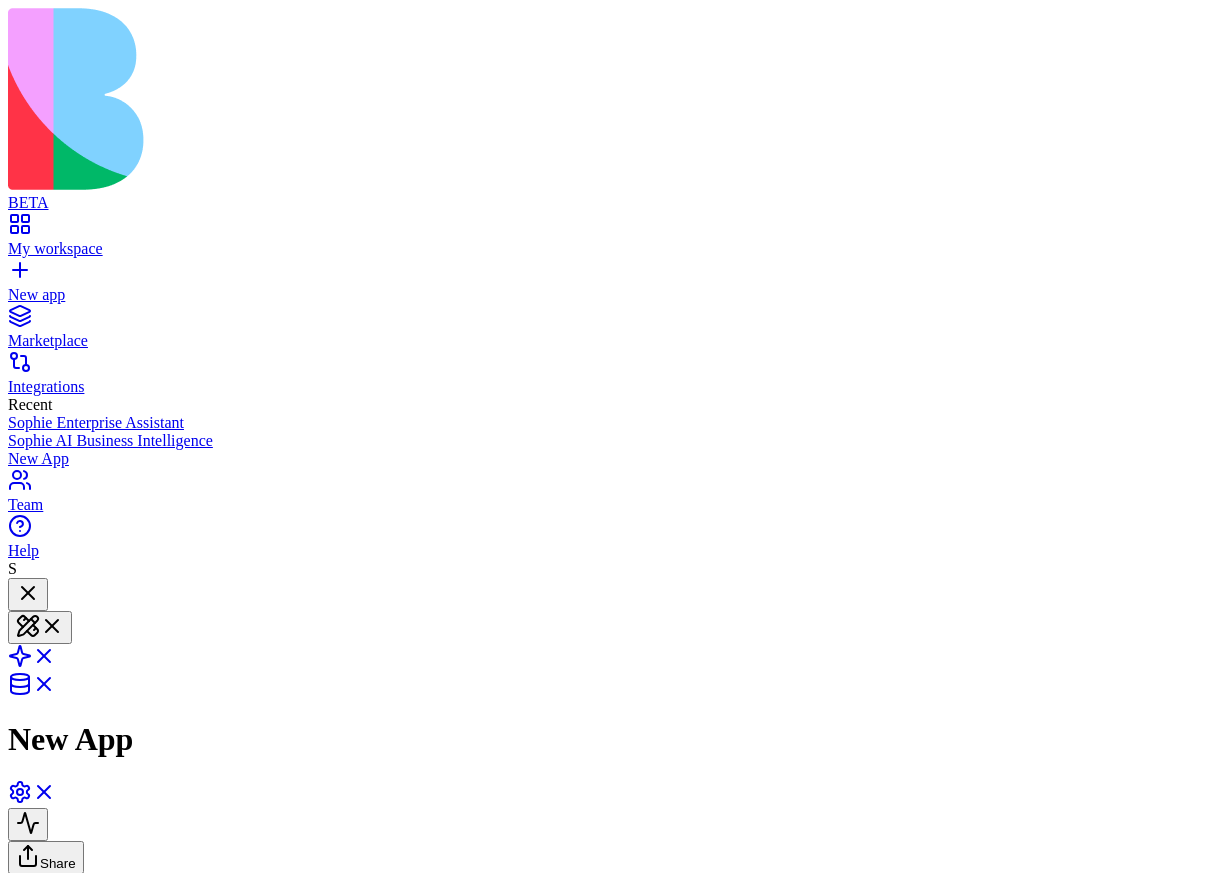click on "New app" at bounding box center (614, 295) 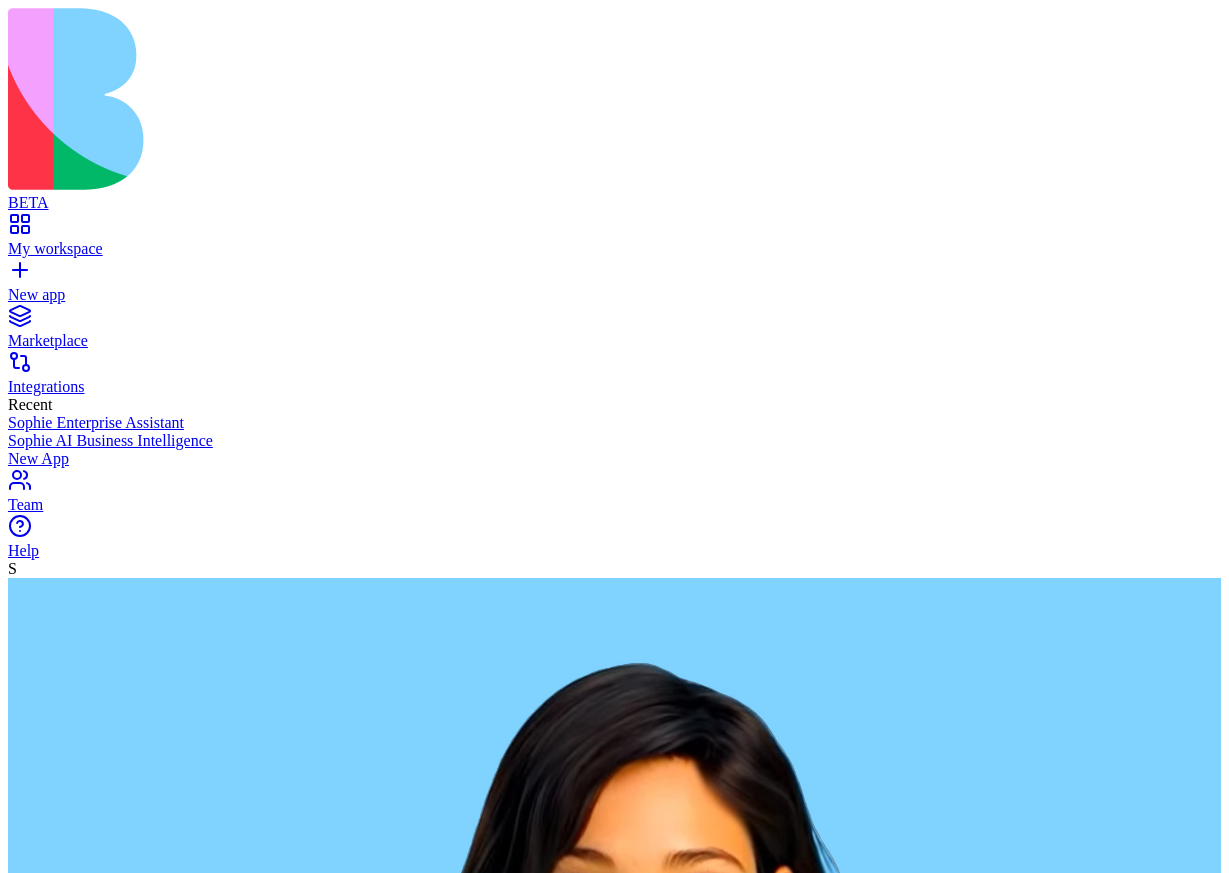click at bounding box center (614, 2590) 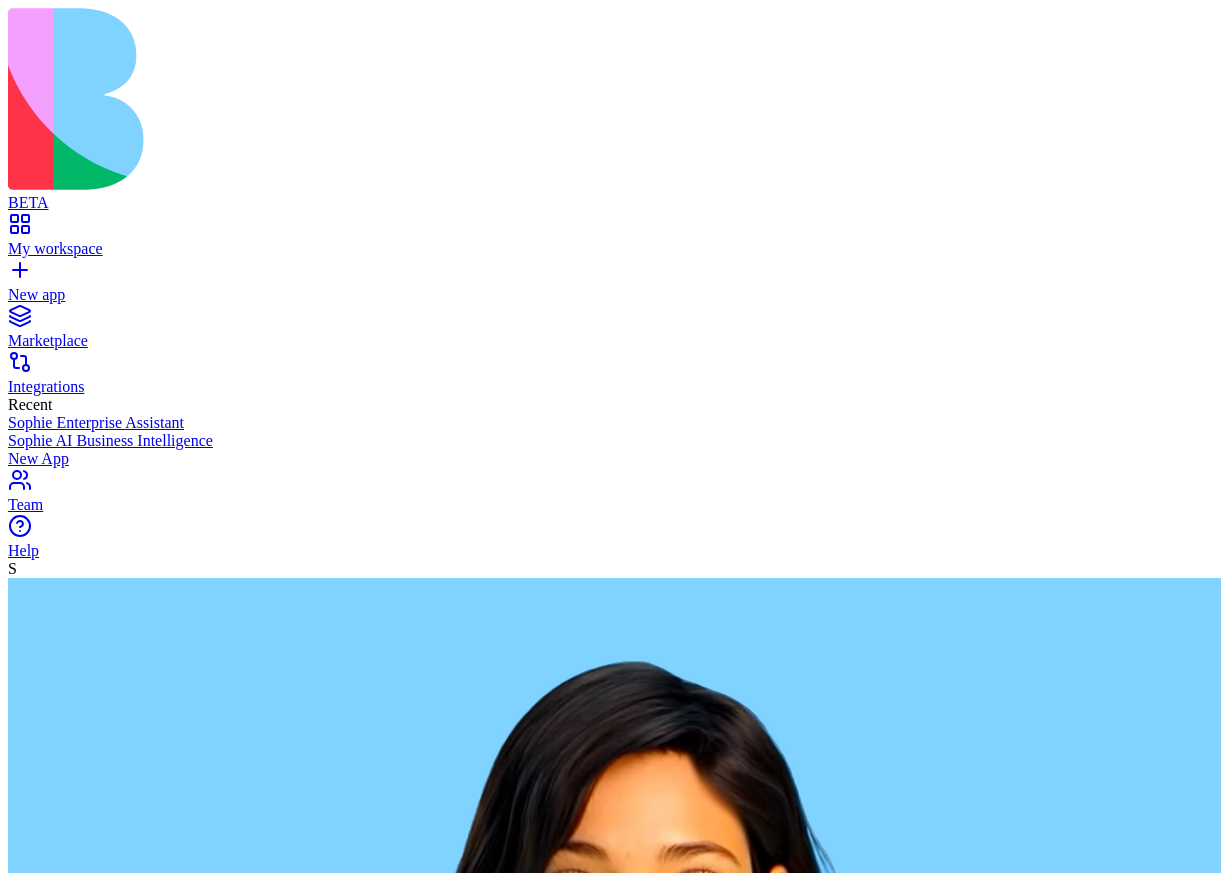 click at bounding box center (85, 2588) 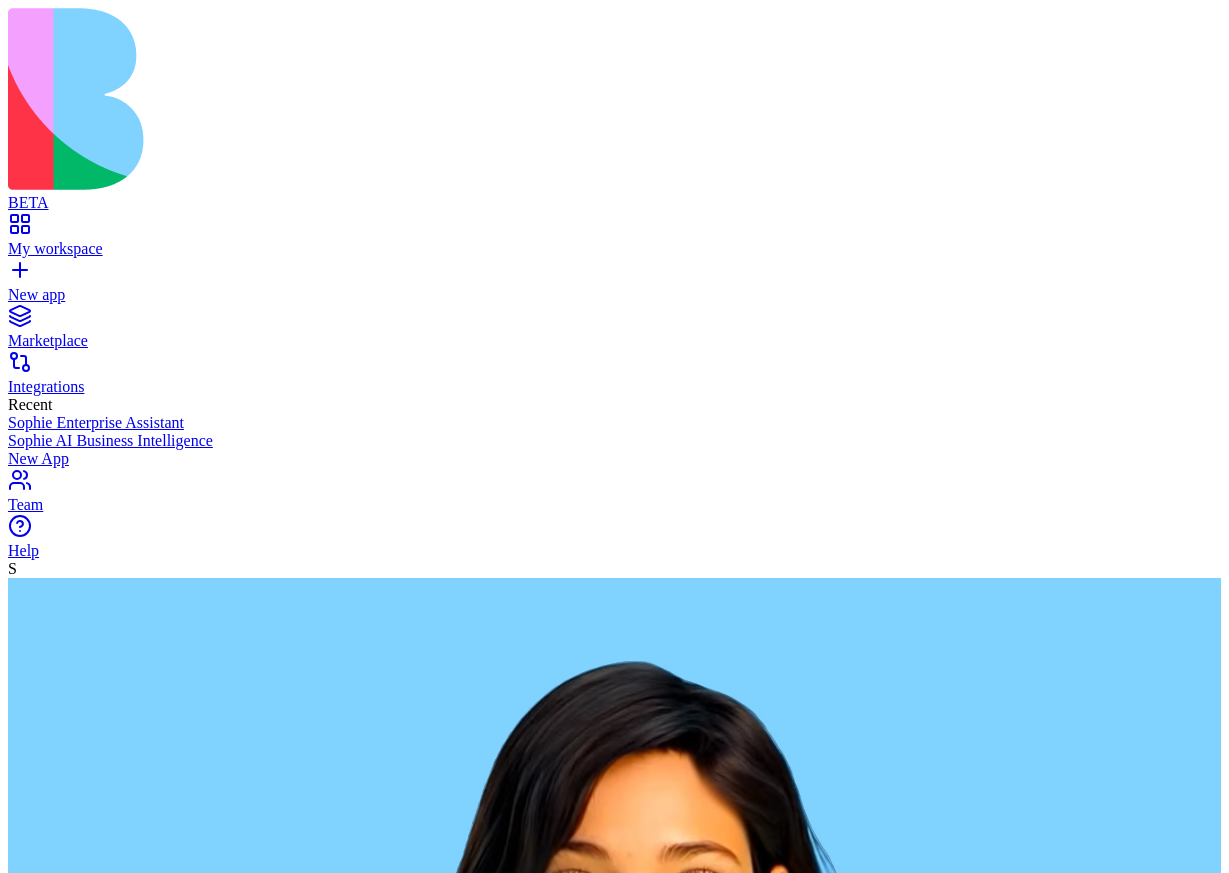paste on "**********" 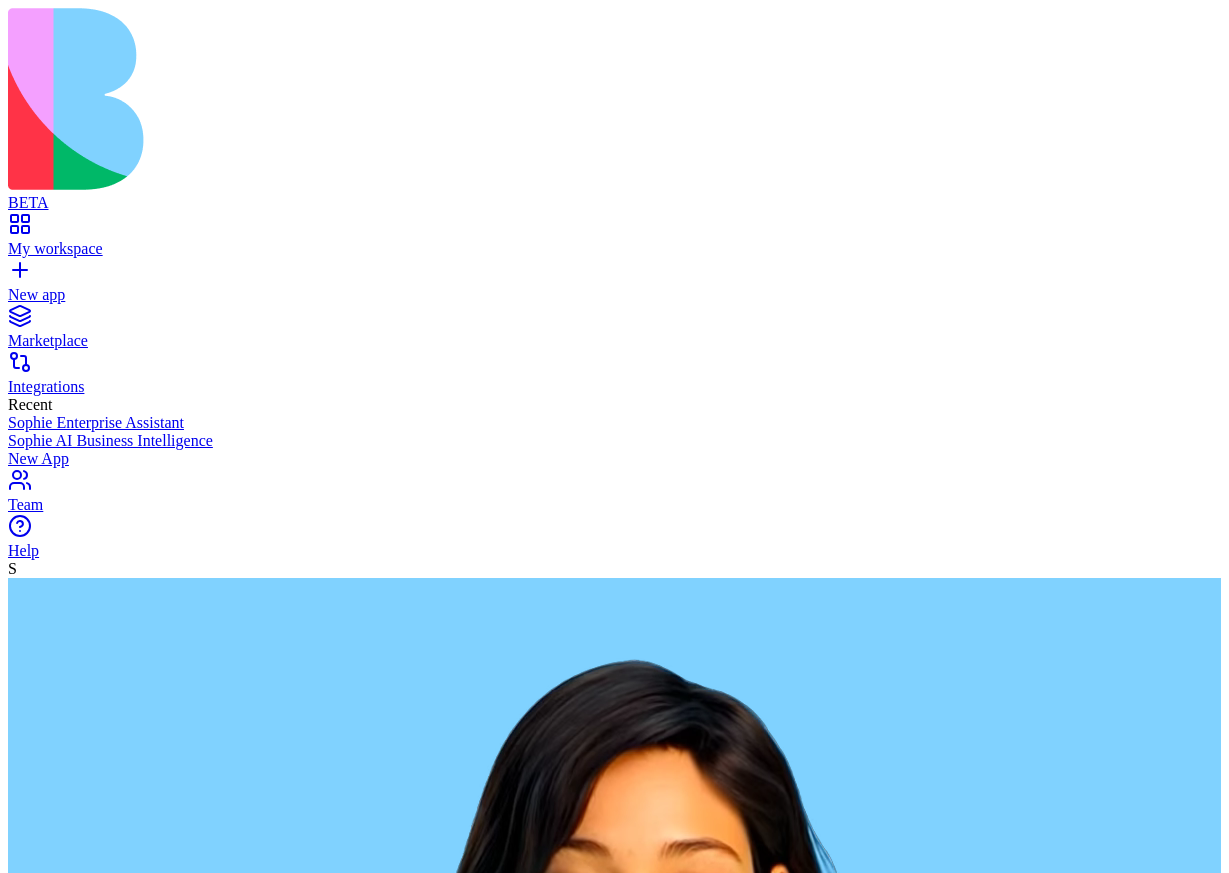 type on "**********" 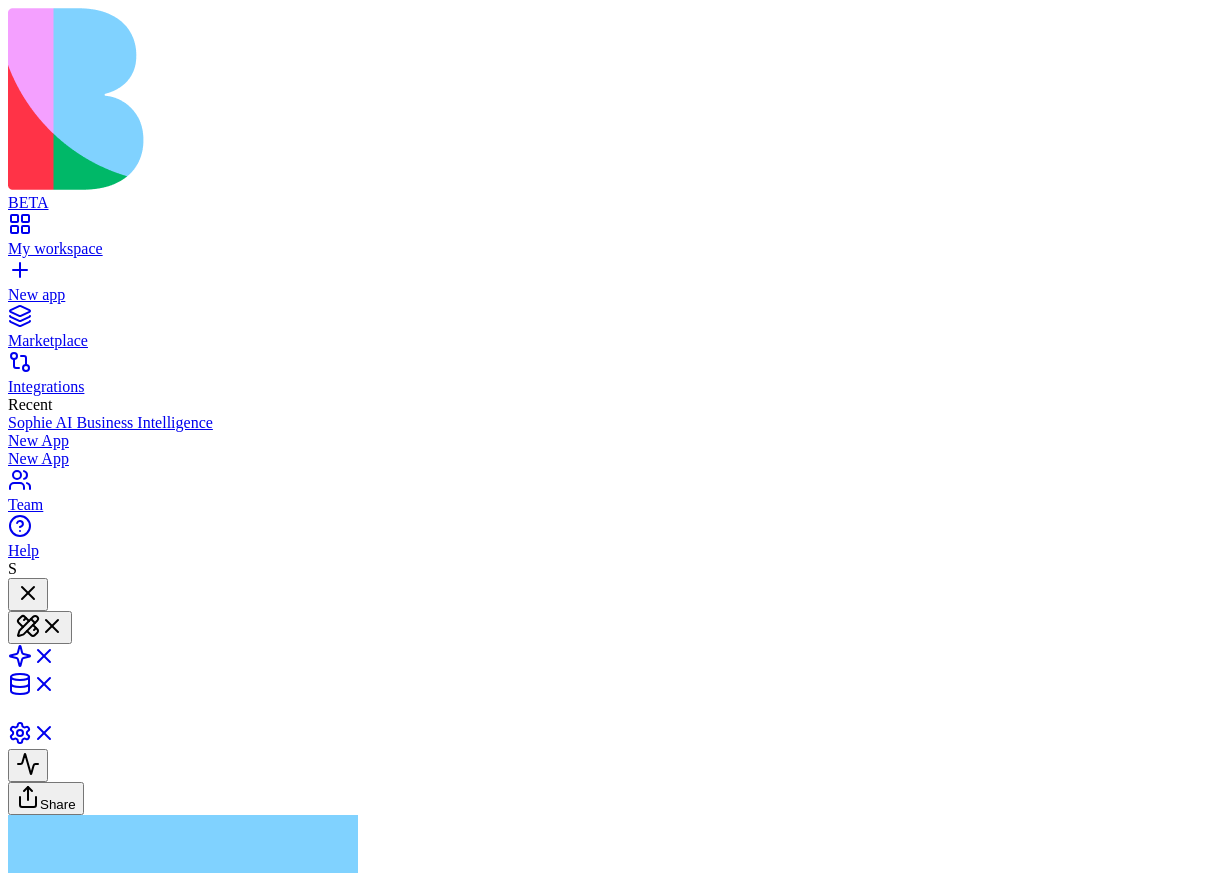 type 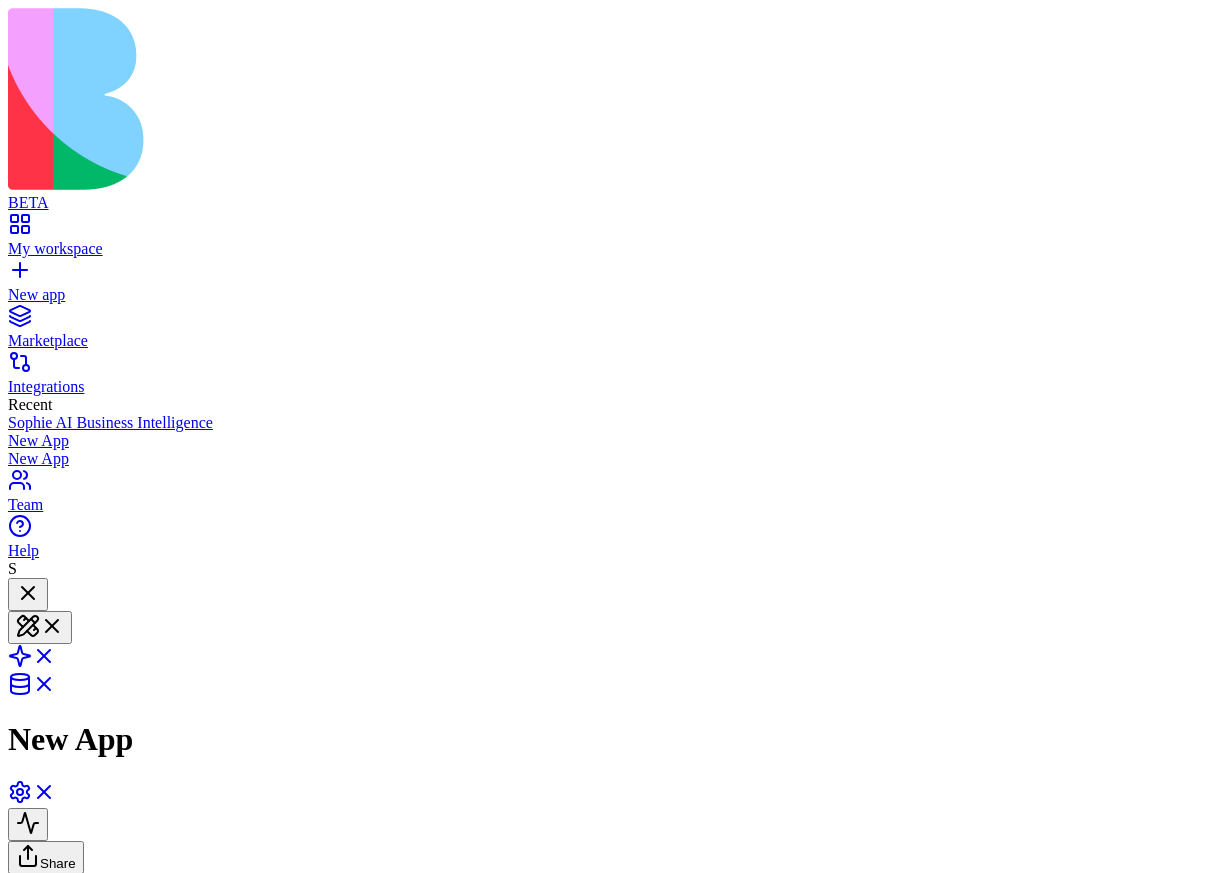 click on "New app" at bounding box center [614, 295] 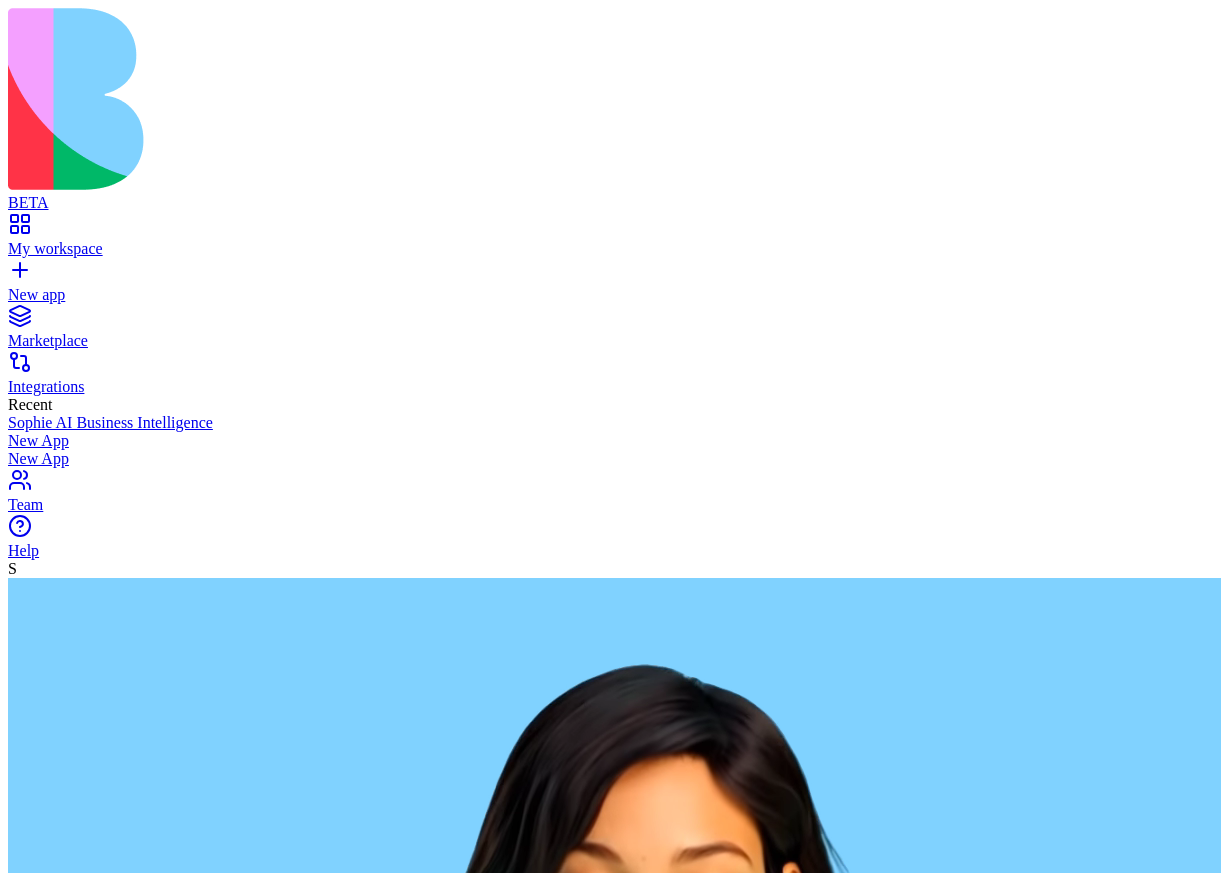 click at bounding box center [85, 2588] 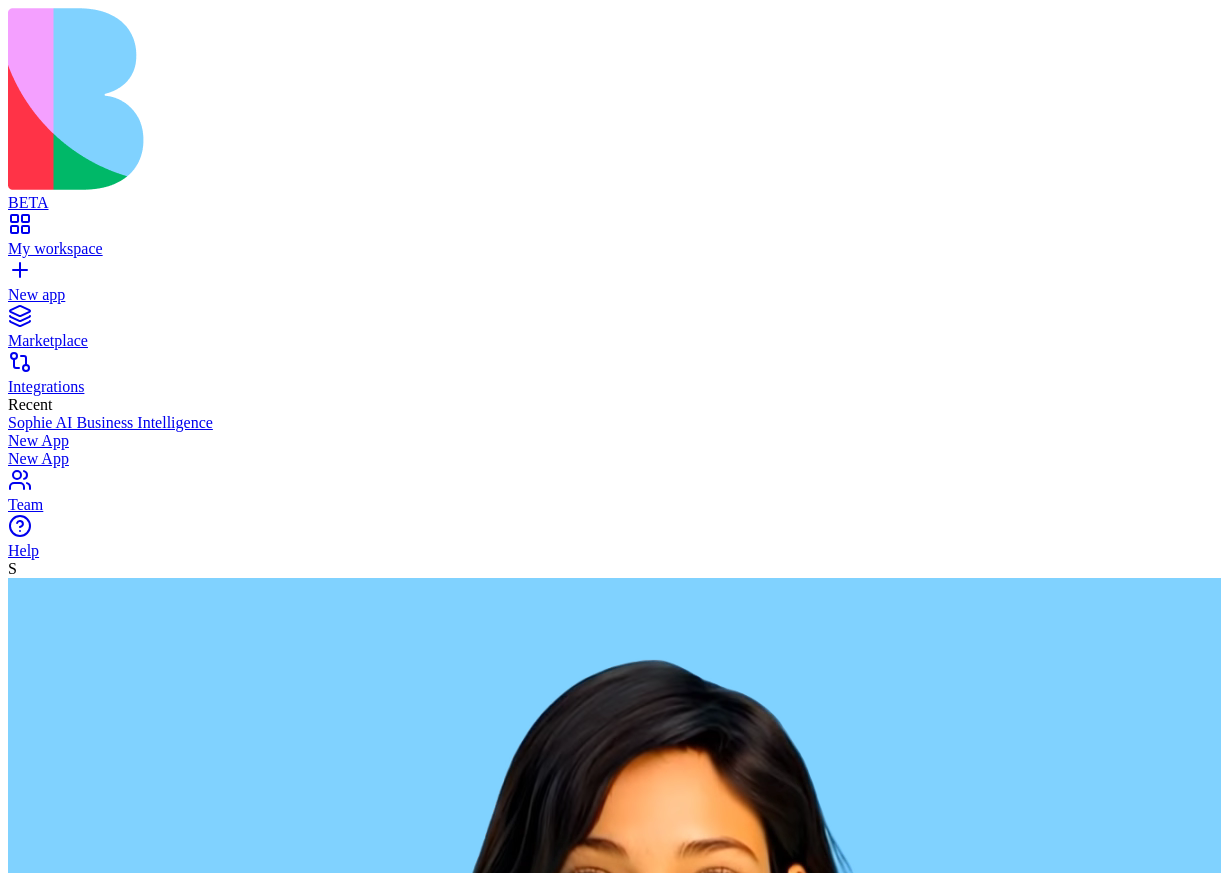 paste on "**********" 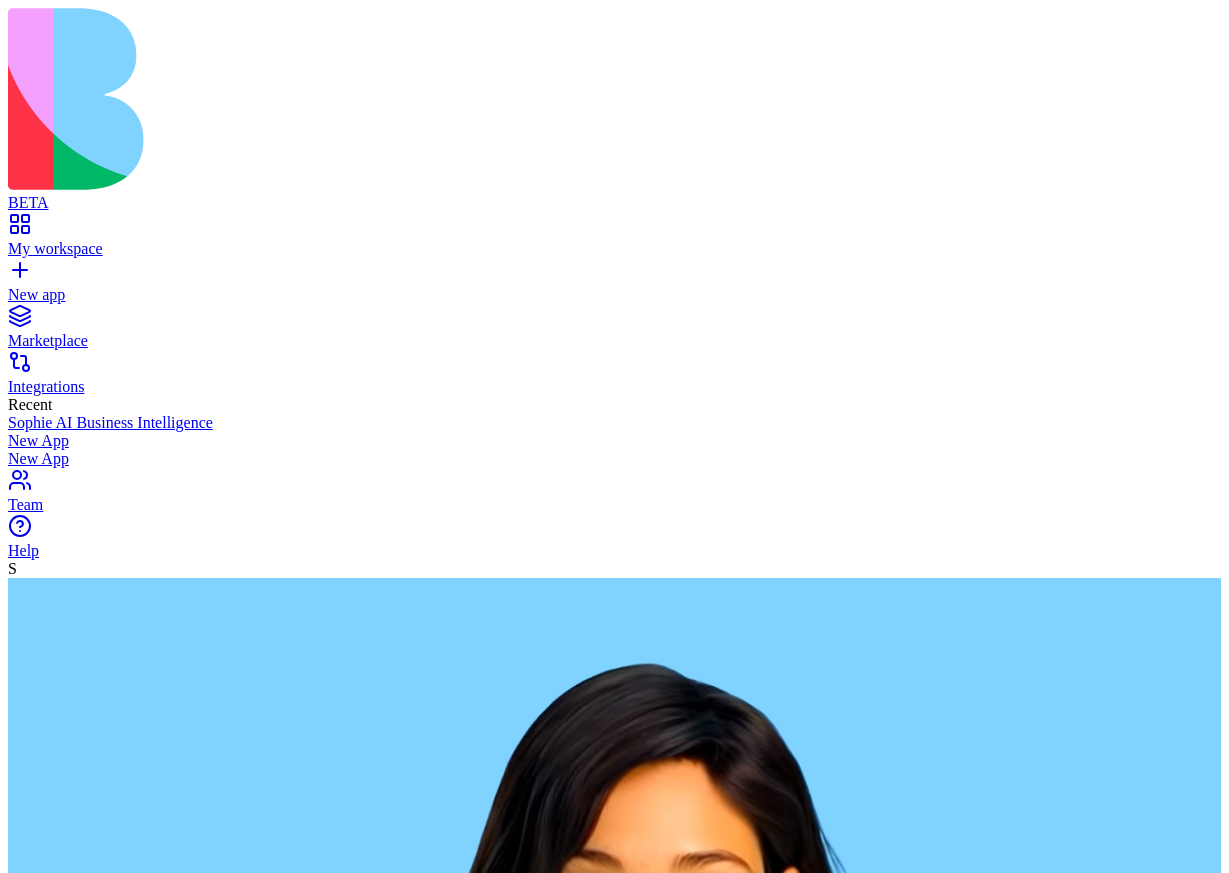 type on "**********" 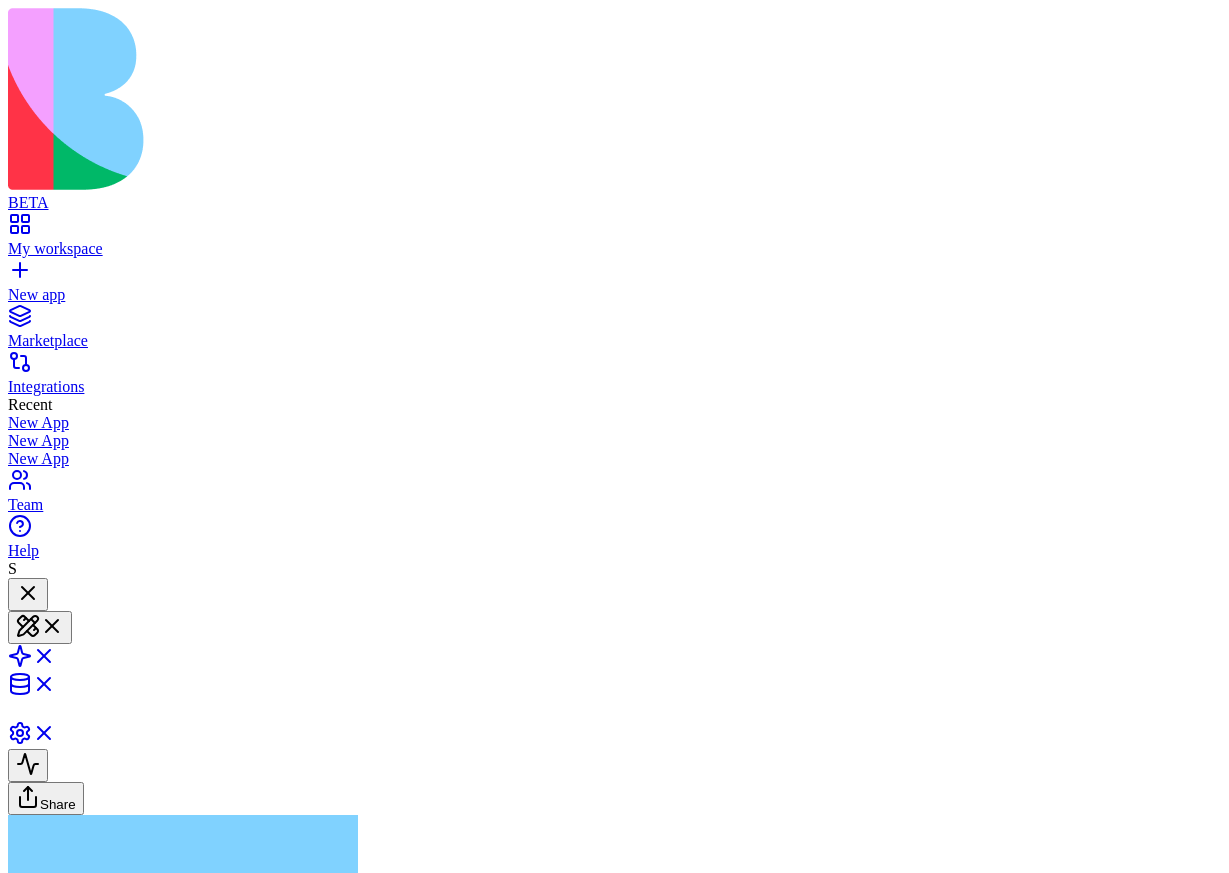 type 